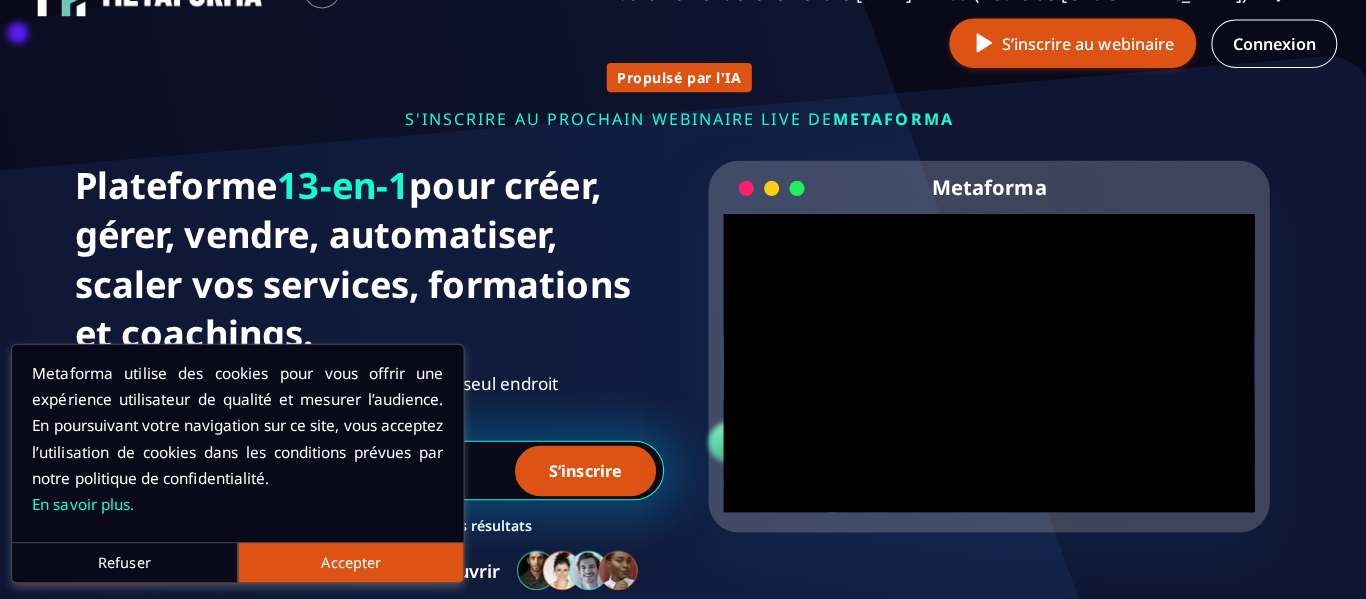 scroll, scrollTop: 55, scrollLeft: 0, axis: vertical 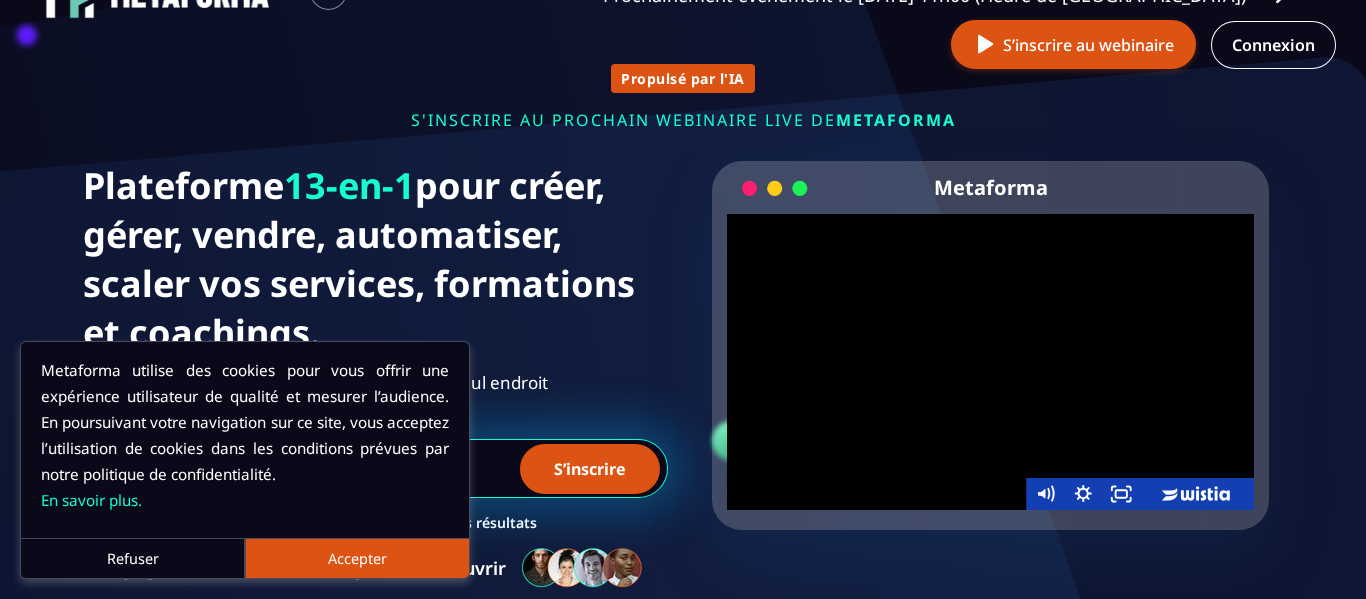 click at bounding box center [990, 362] 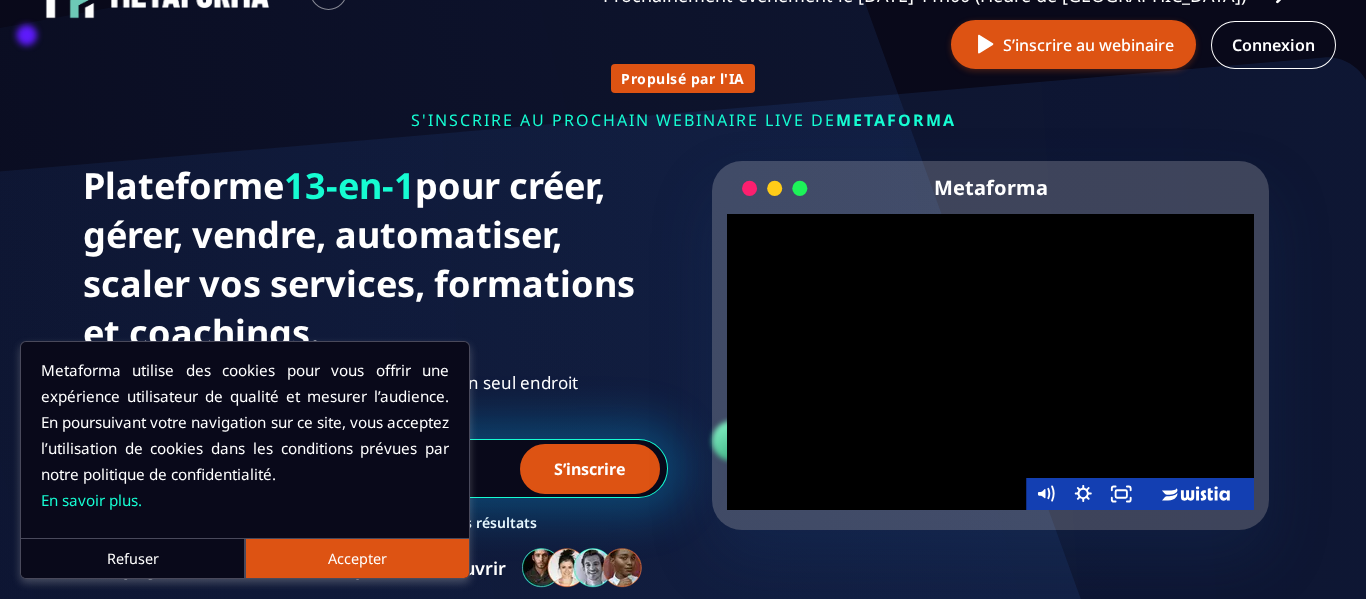 click at bounding box center (990, 362) 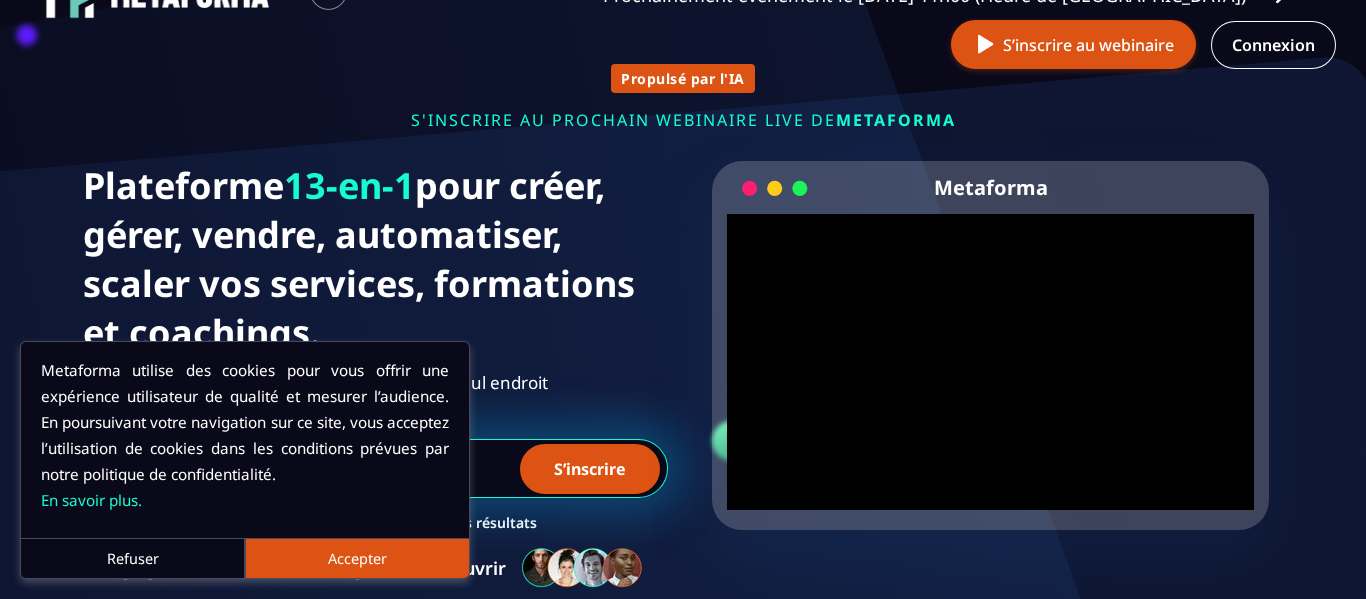click on "Refuser" at bounding box center (133, 558) 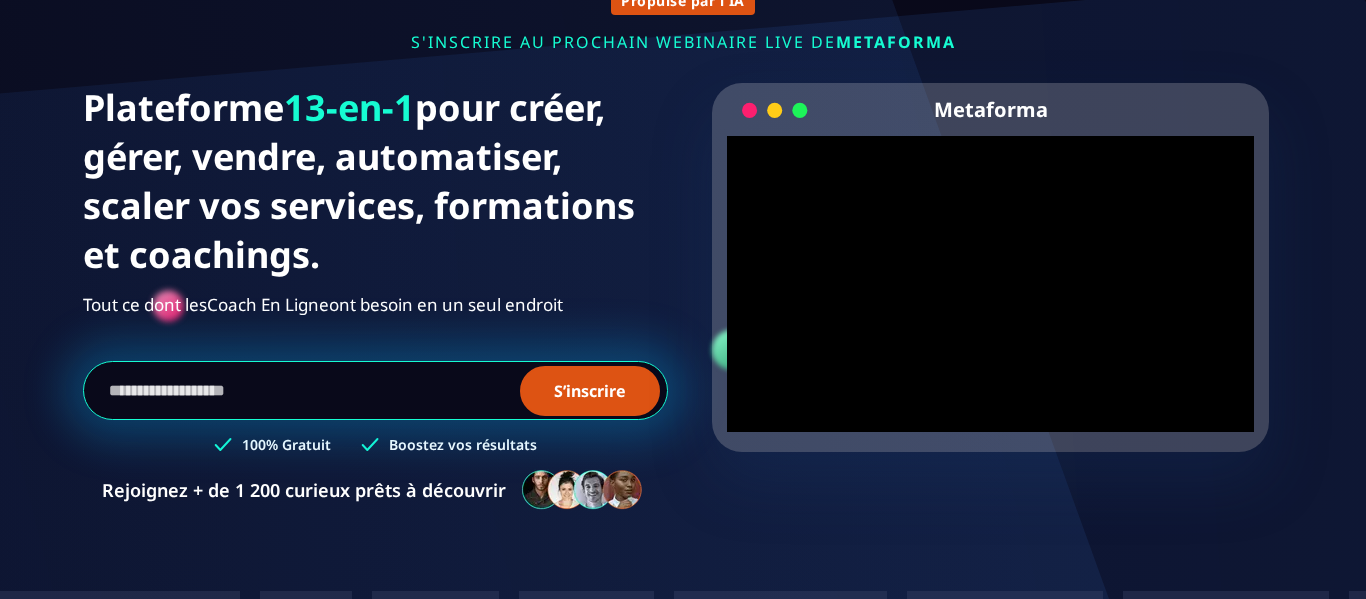 scroll, scrollTop: 0, scrollLeft: 0, axis: both 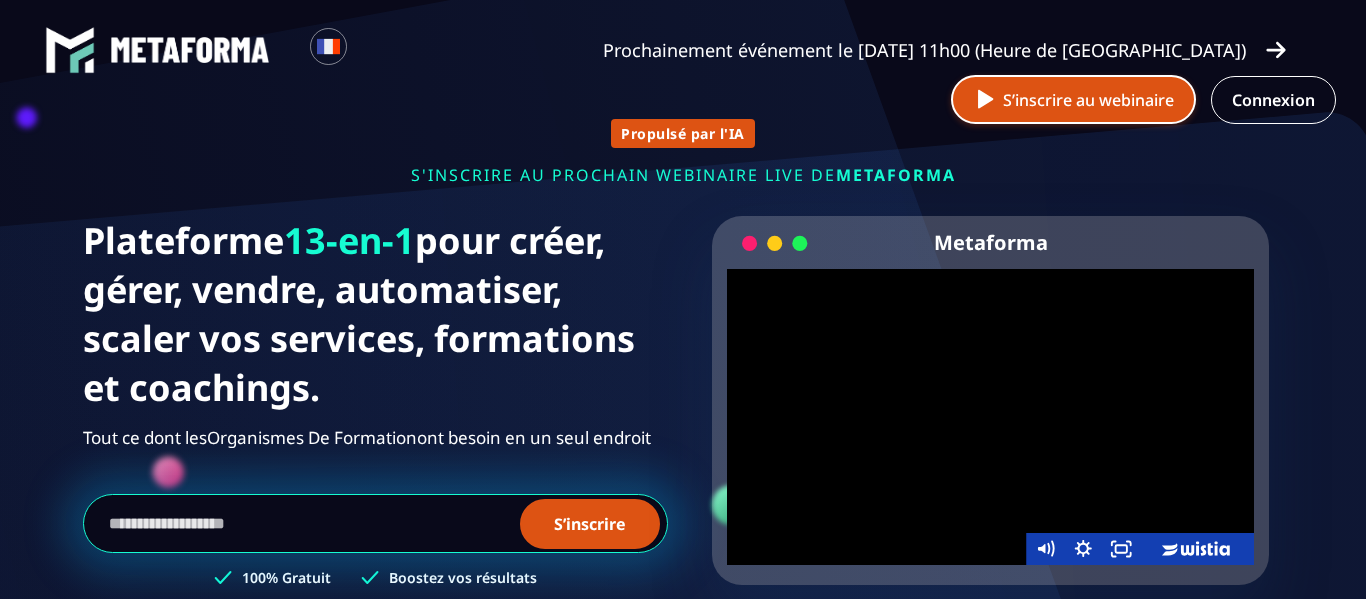 click on "S’inscrire au webinaire" at bounding box center [1073, 99] 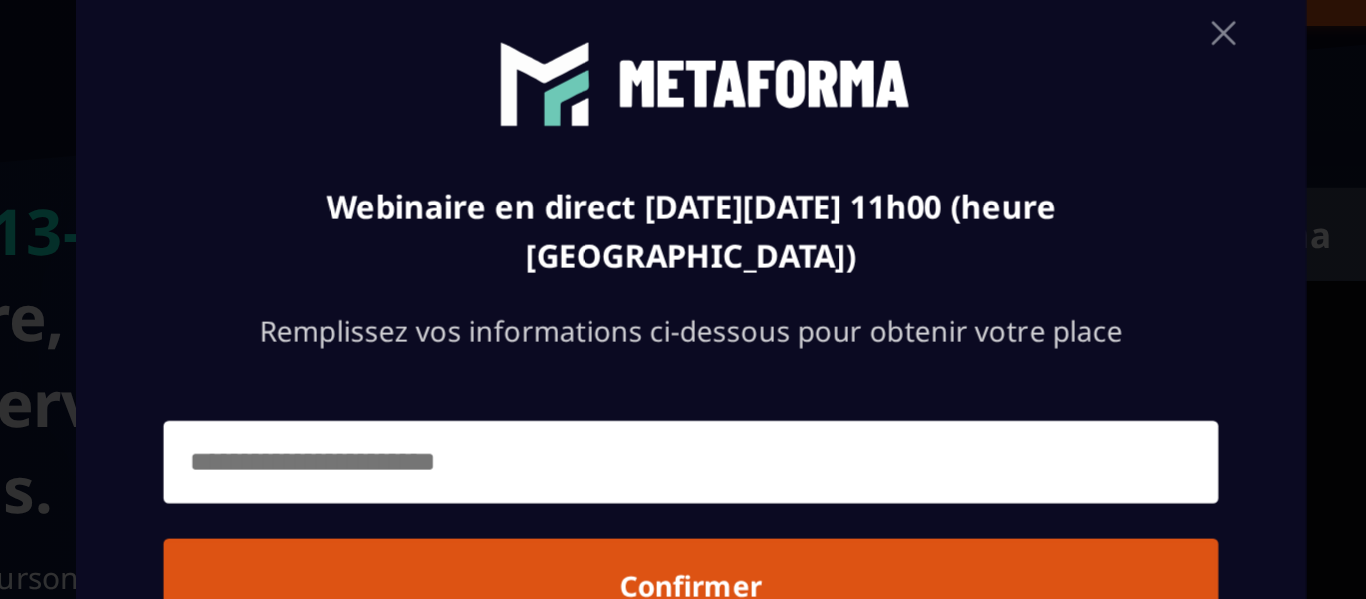 click at bounding box center (683, 371) 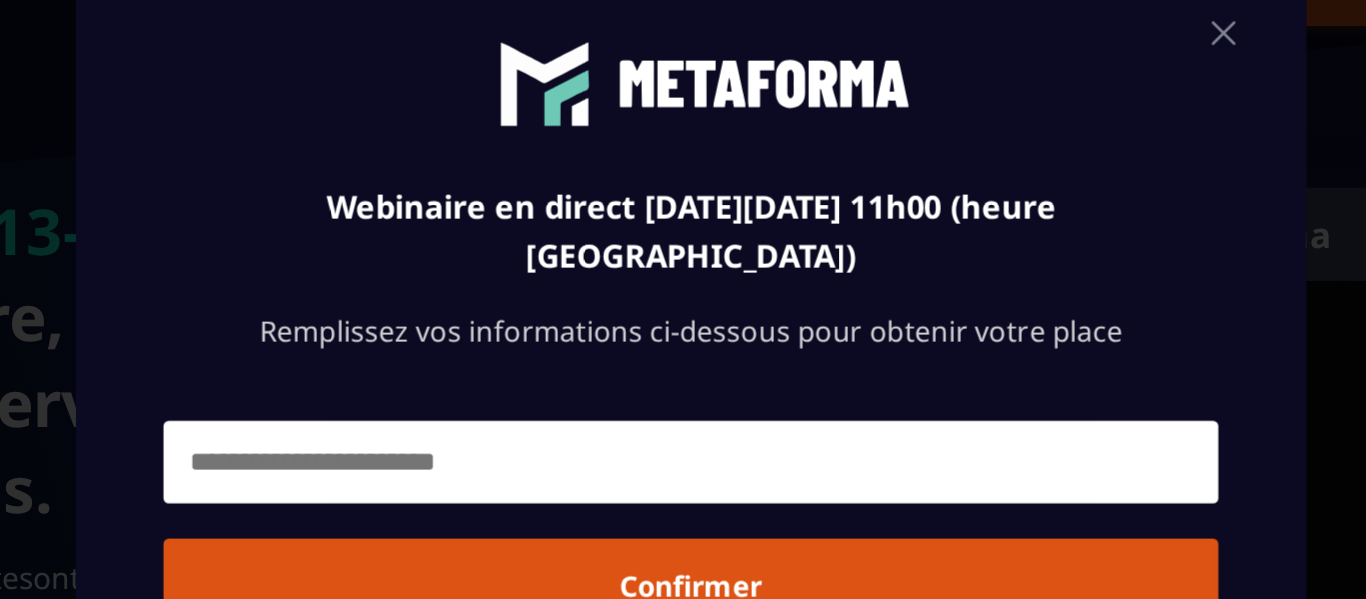 type on "**********" 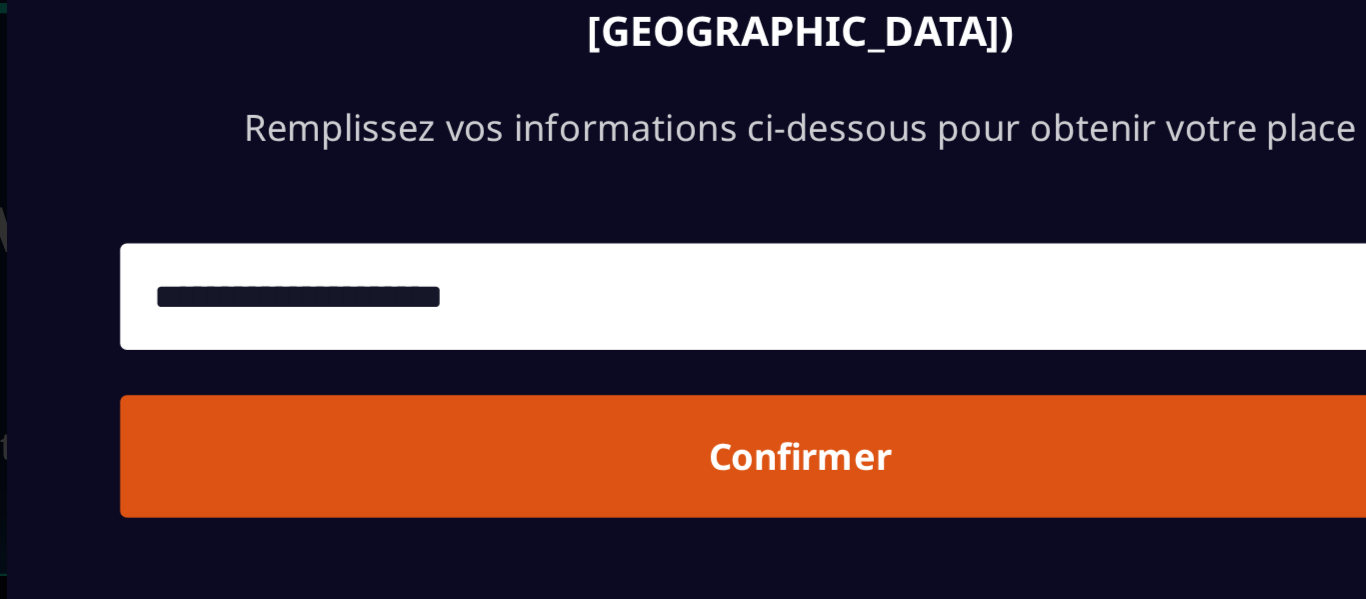 click on "Confirmer" at bounding box center [683, 442] 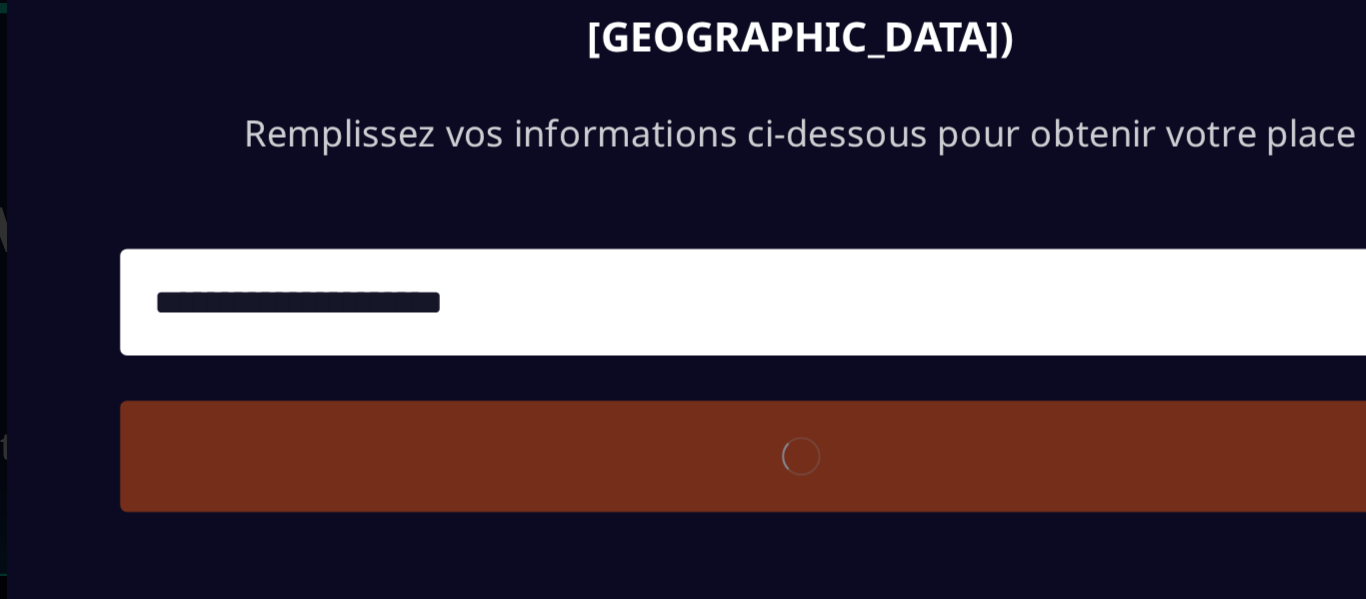 type 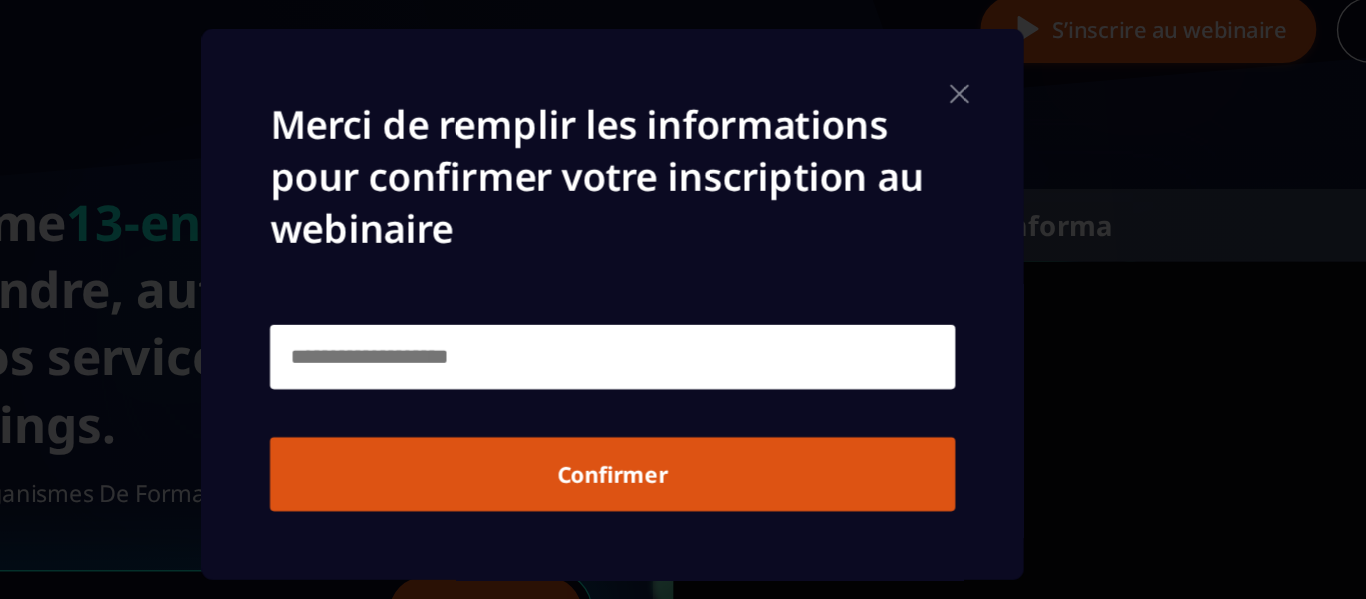 click at bounding box center [683, 338] 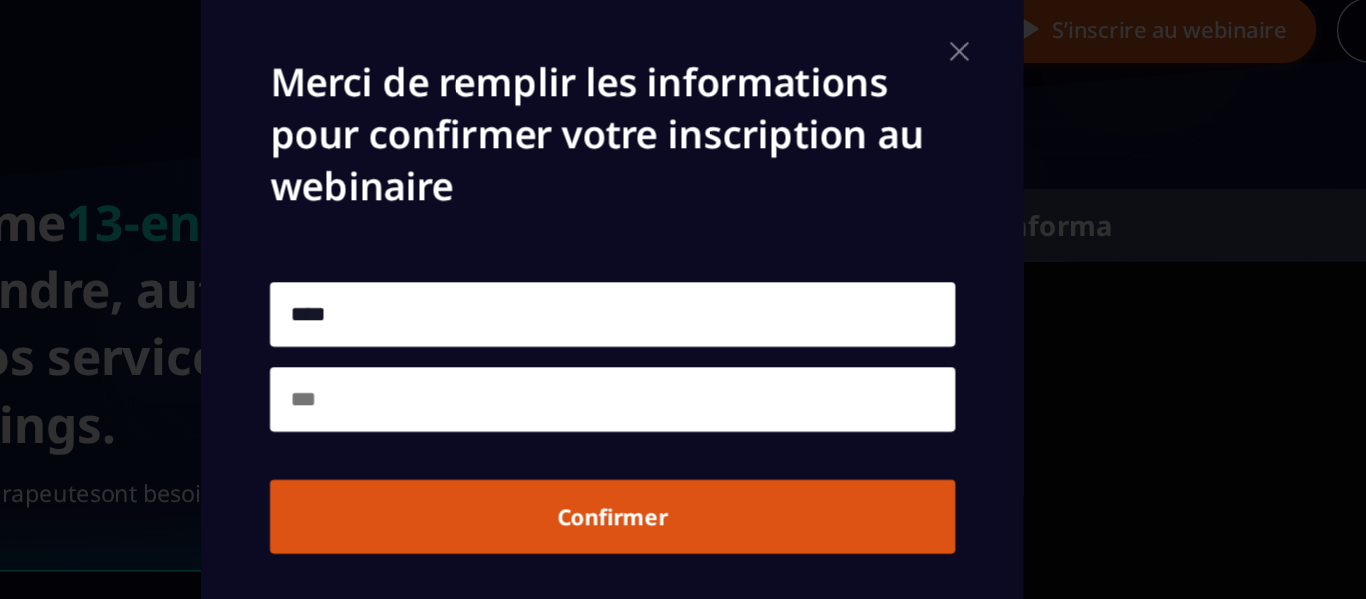 type on "****" 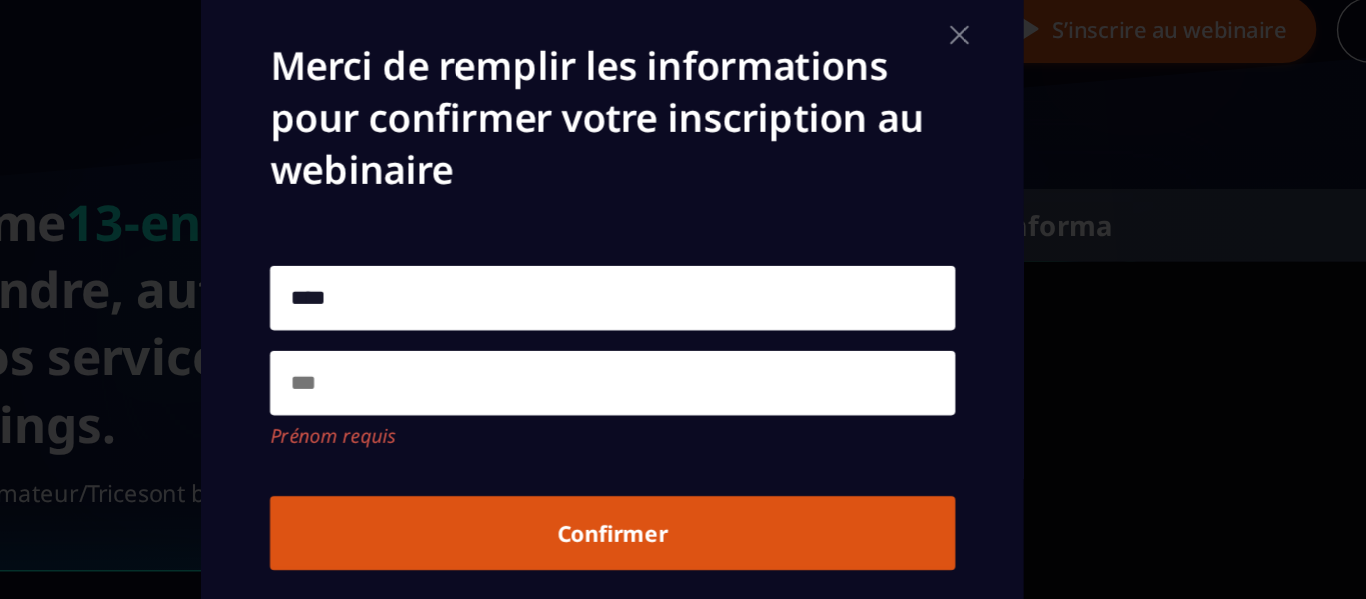 click at bounding box center [683, 357] 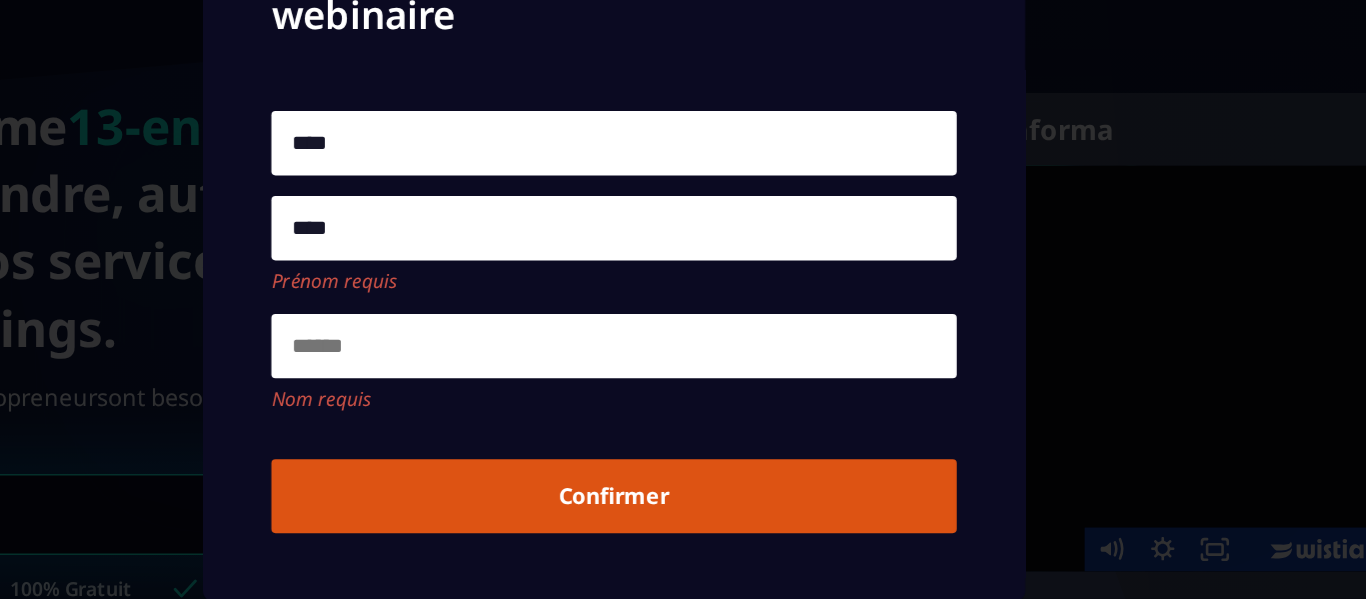 type on "****" 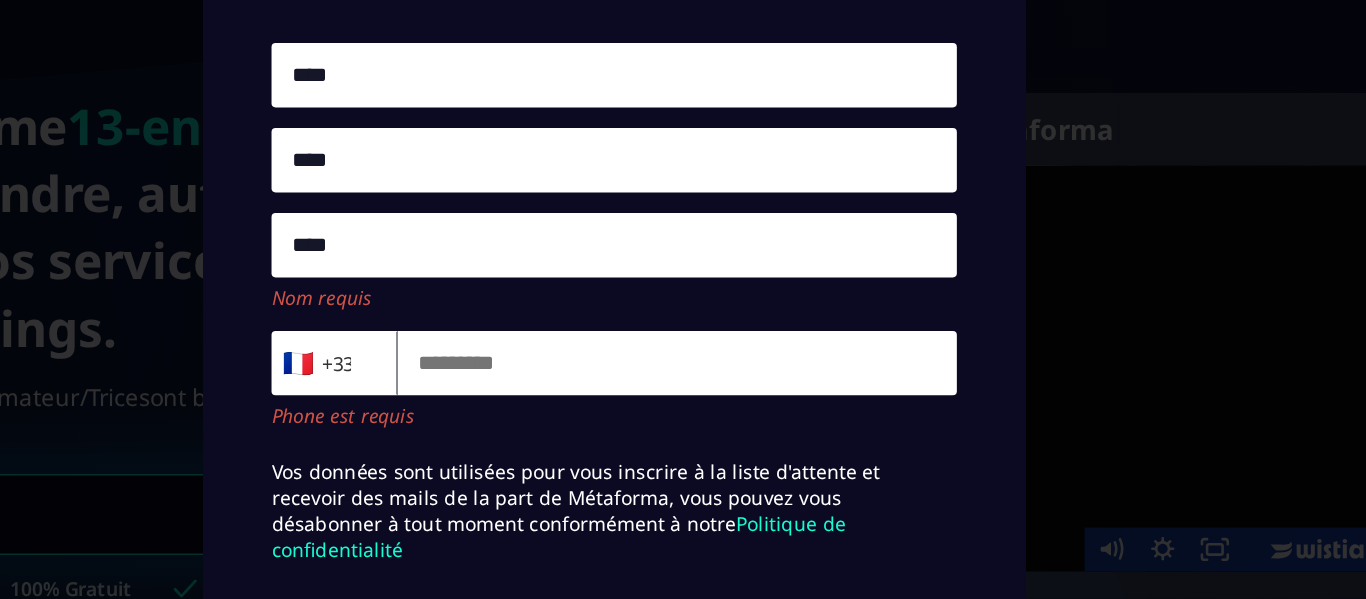 scroll, scrollTop: 0, scrollLeft: 0, axis: both 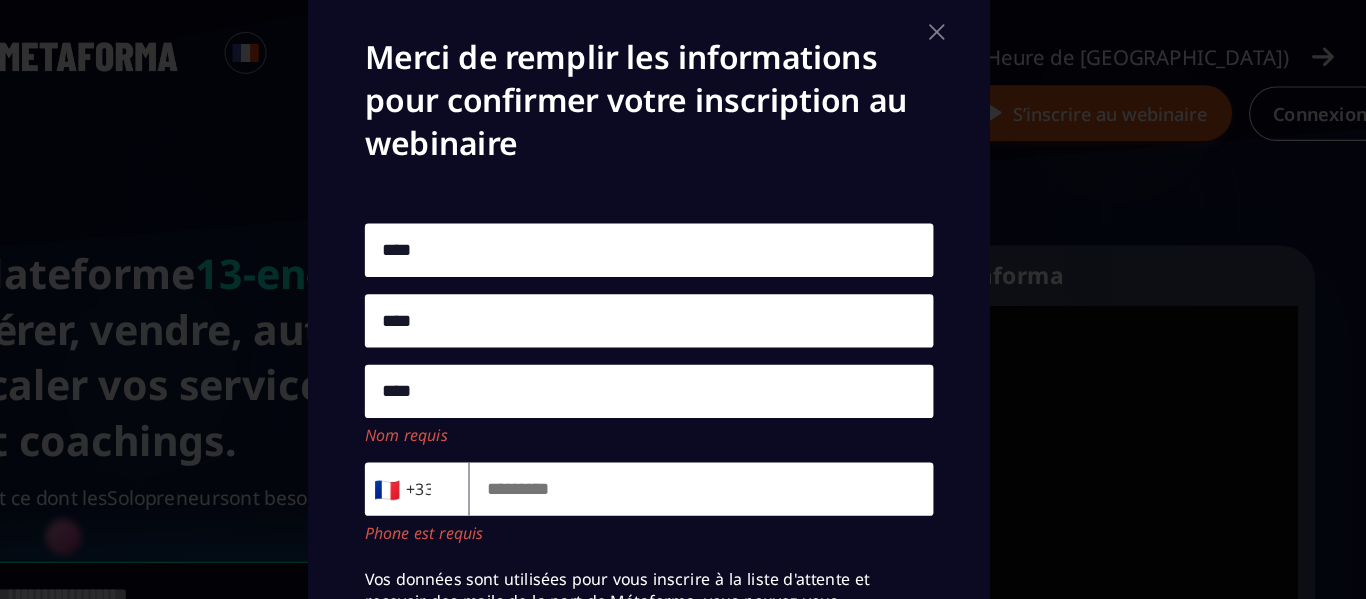 type on "****" 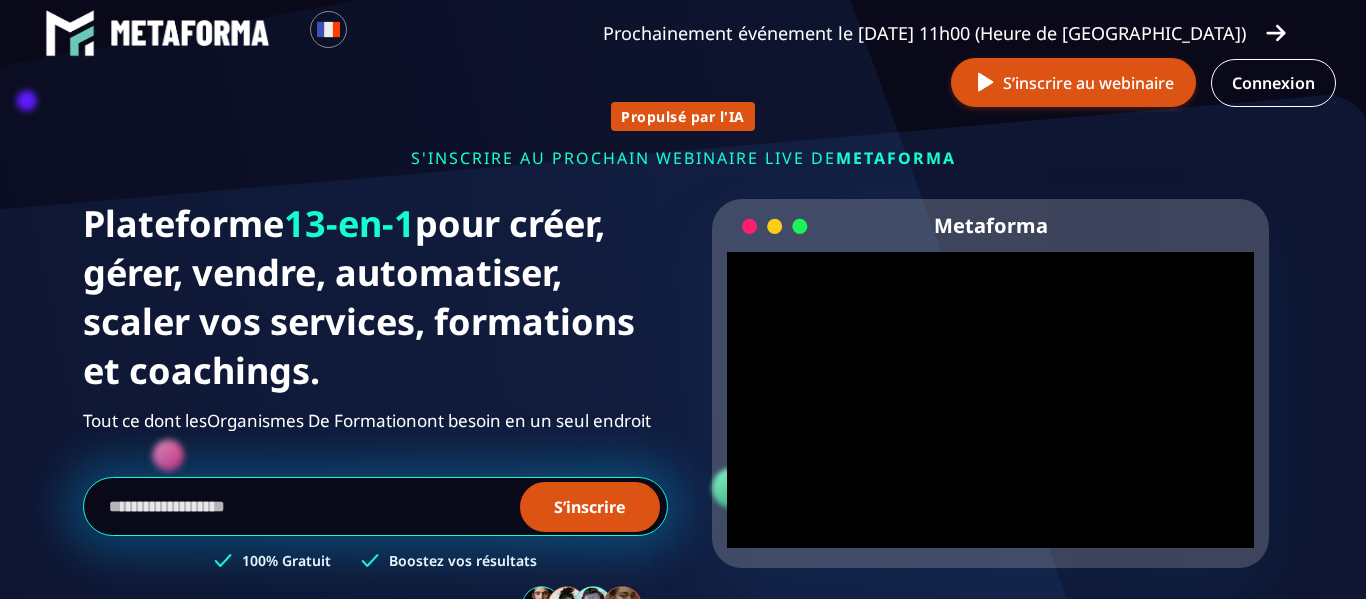 scroll, scrollTop: 0, scrollLeft: 0, axis: both 